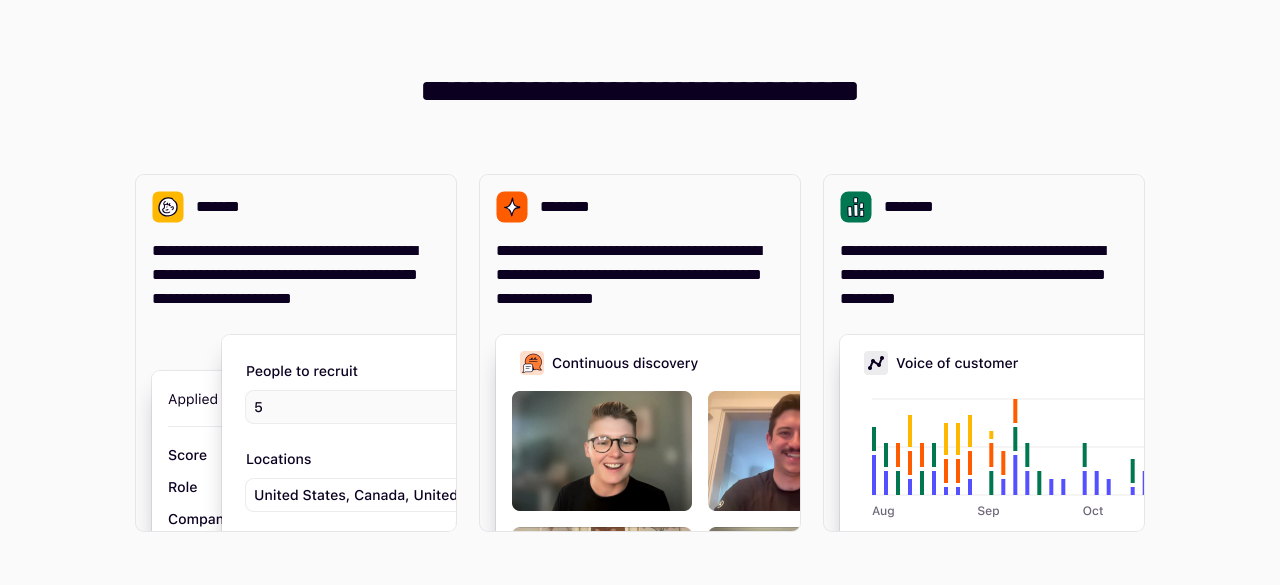 scroll, scrollTop: 0, scrollLeft: 0, axis: both 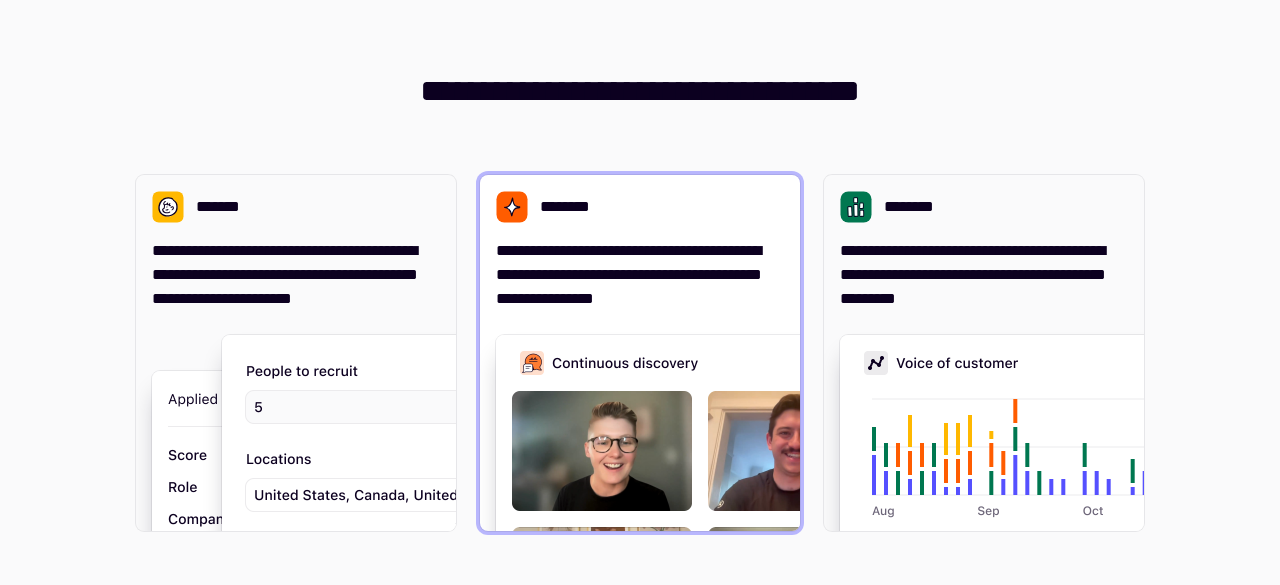 click on "**********" at bounding box center [640, 275] 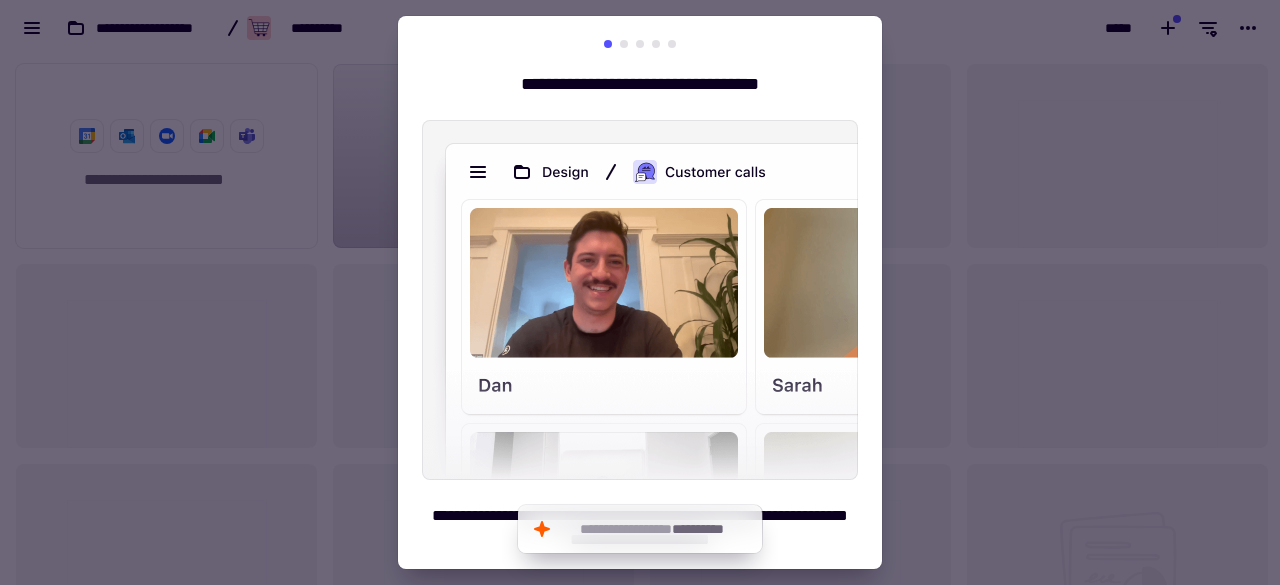 scroll, scrollTop: 16, scrollLeft: 16, axis: both 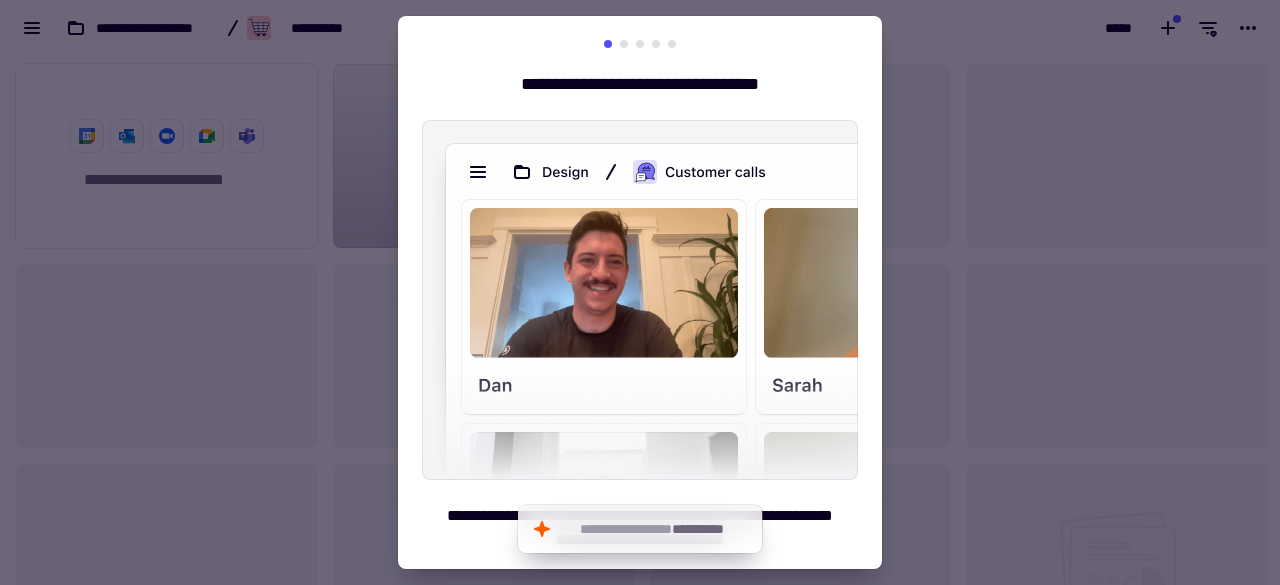click at bounding box center [640, 292] 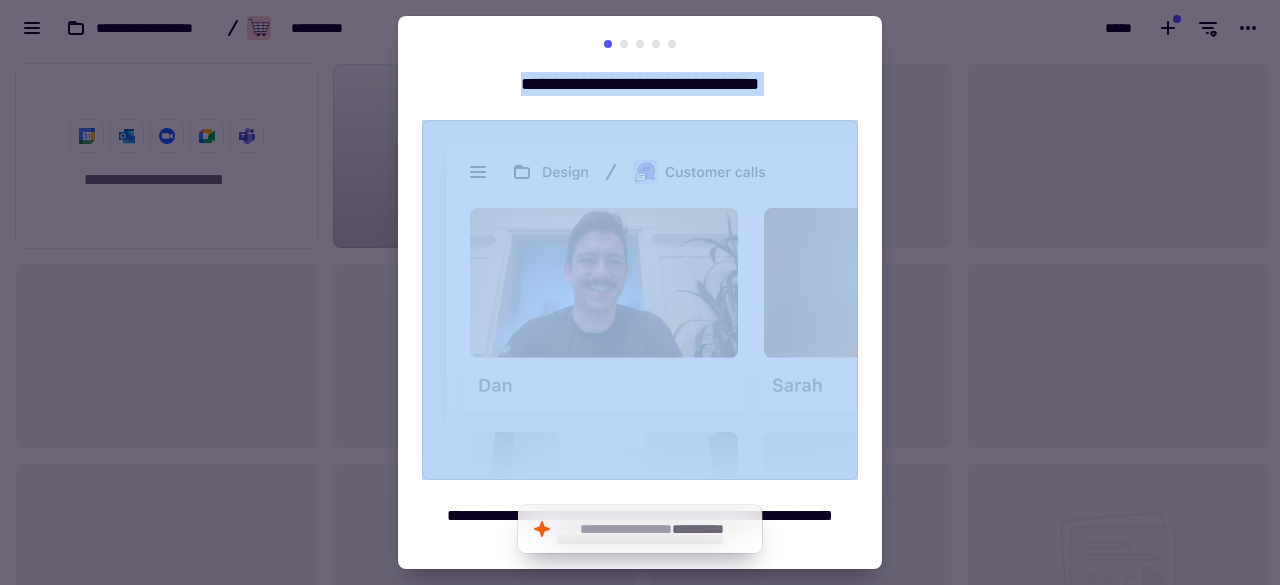 drag, startPoint x: 664, startPoint y: 115, endPoint x: 615, endPoint y: 49, distance: 82.20097 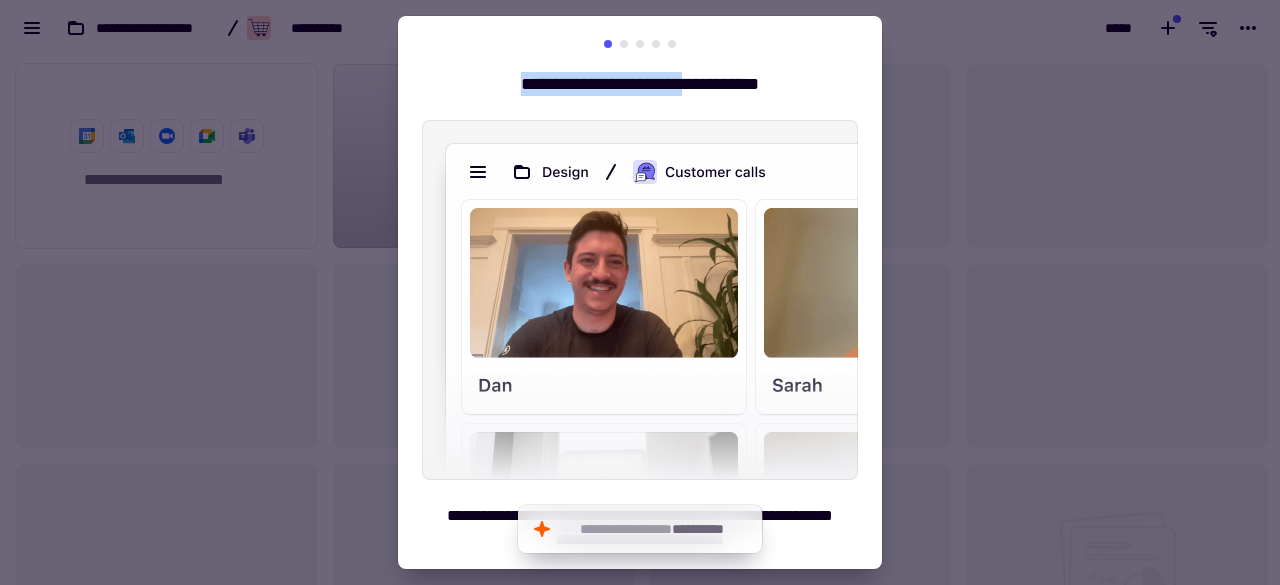 drag, startPoint x: 624, startPoint y: 44, endPoint x: 673, endPoint y: 65, distance: 53.310413 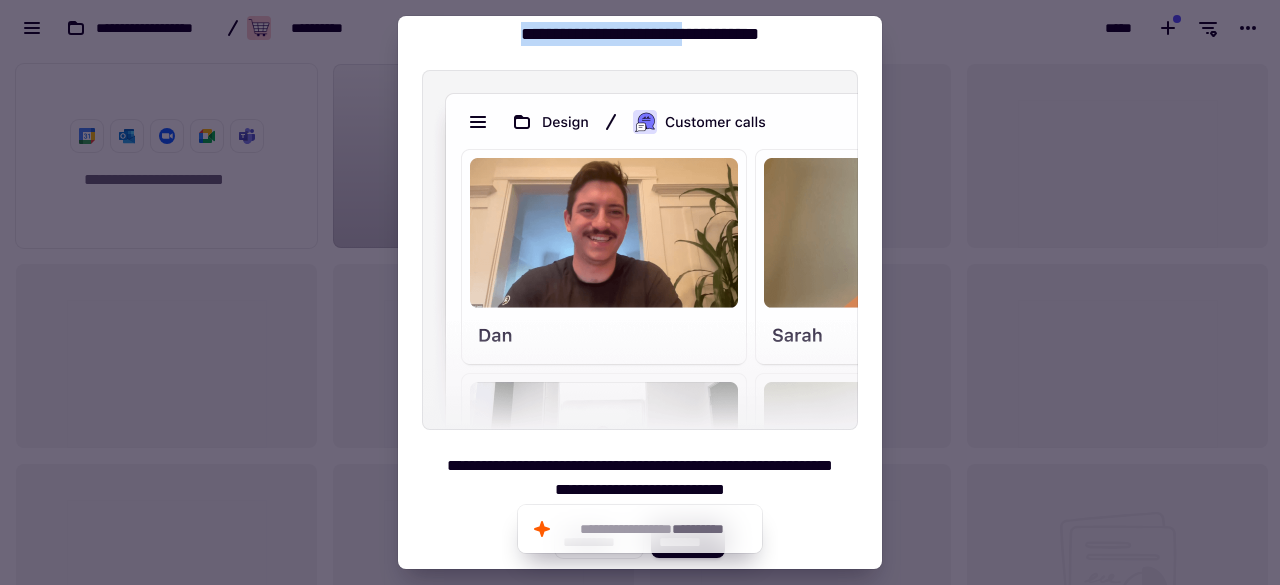 scroll, scrollTop: 27, scrollLeft: 0, axis: vertical 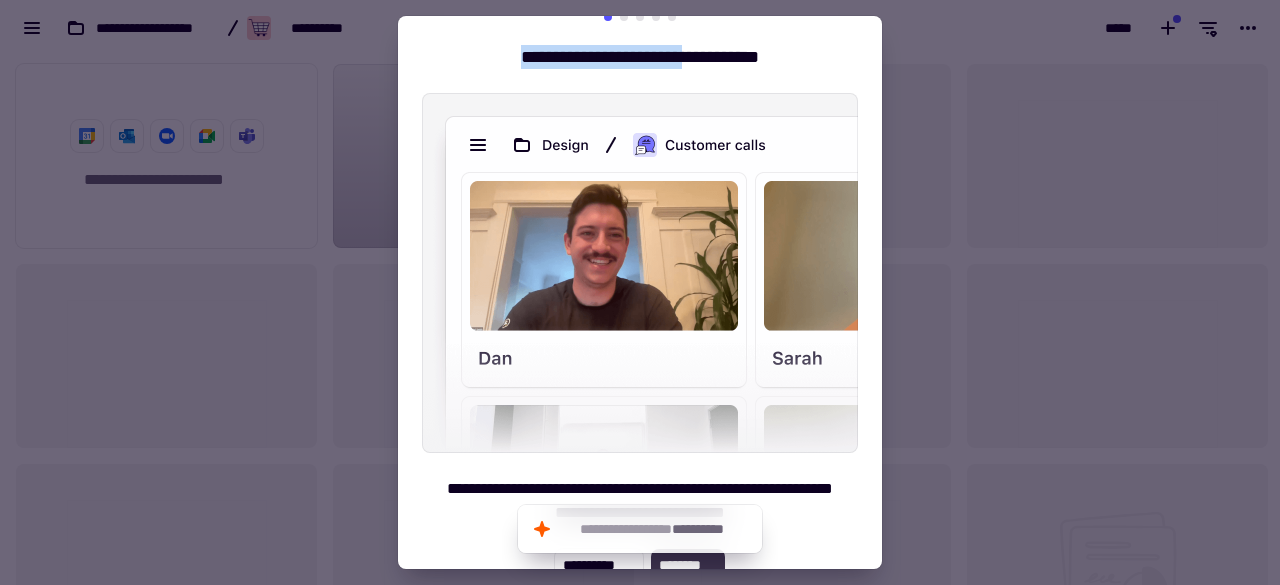 click on "********" 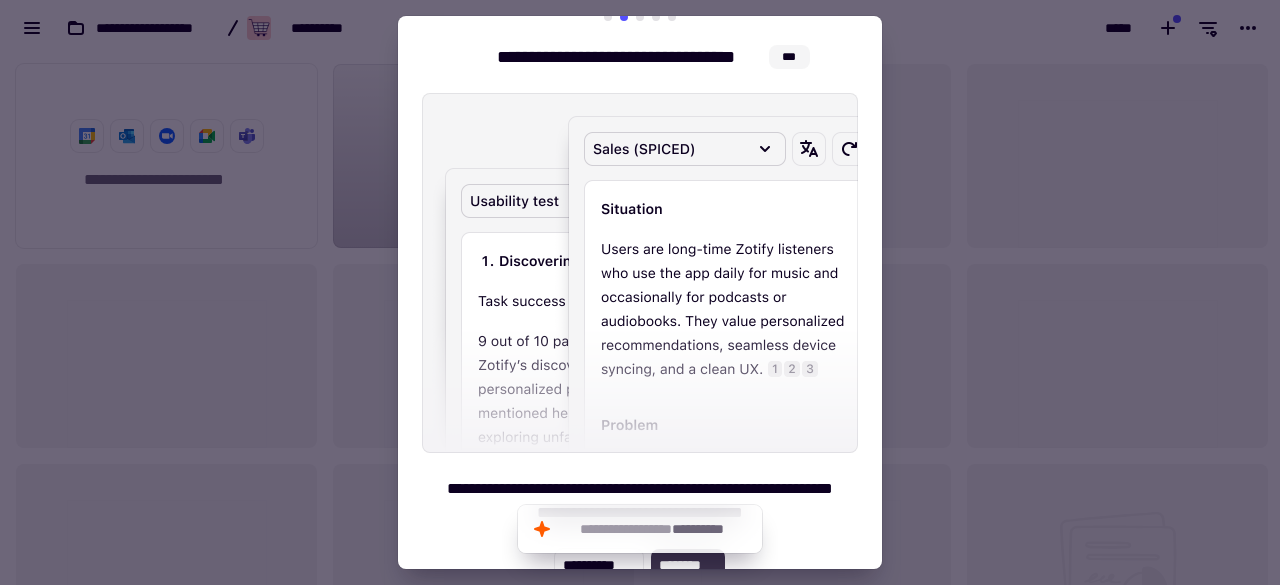 click on "********" 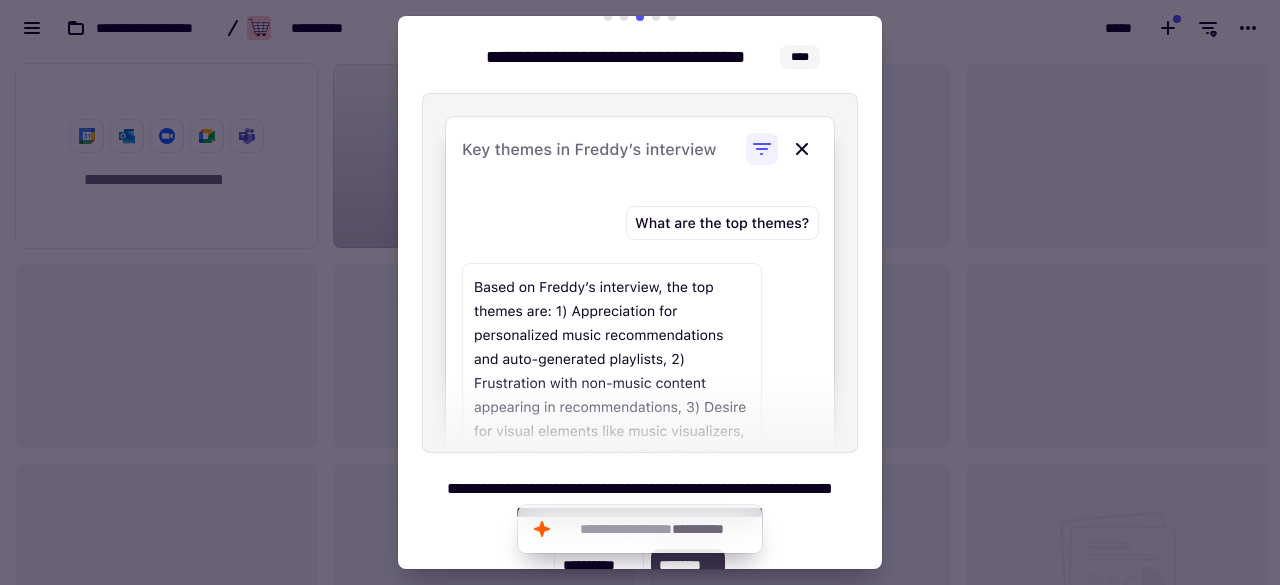 click on "********" 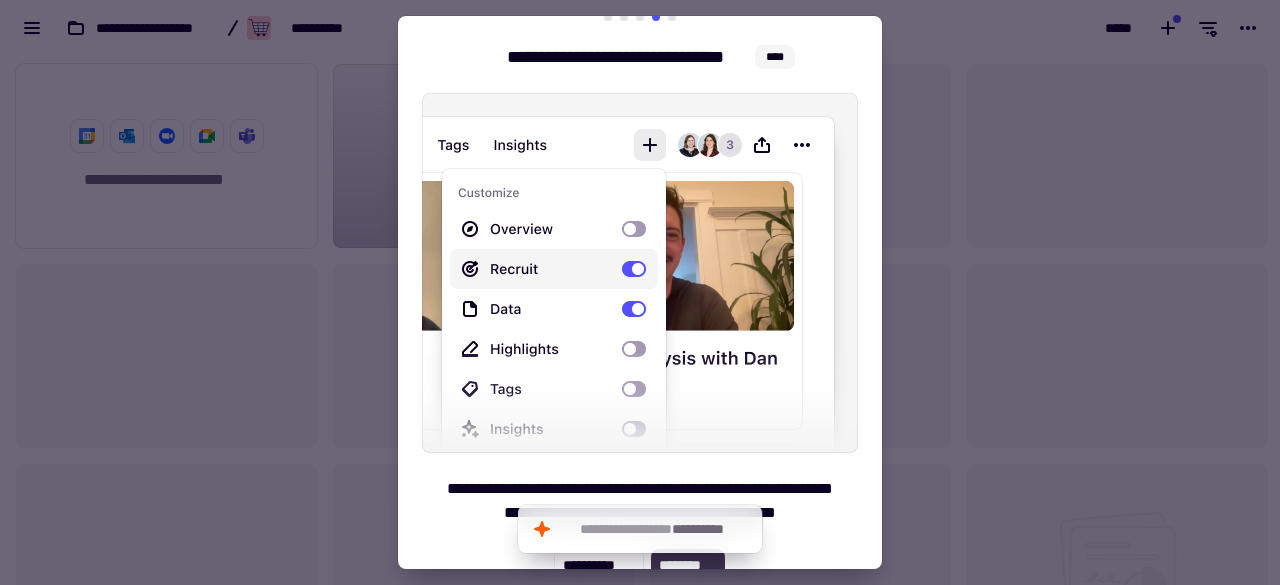 click on "********" 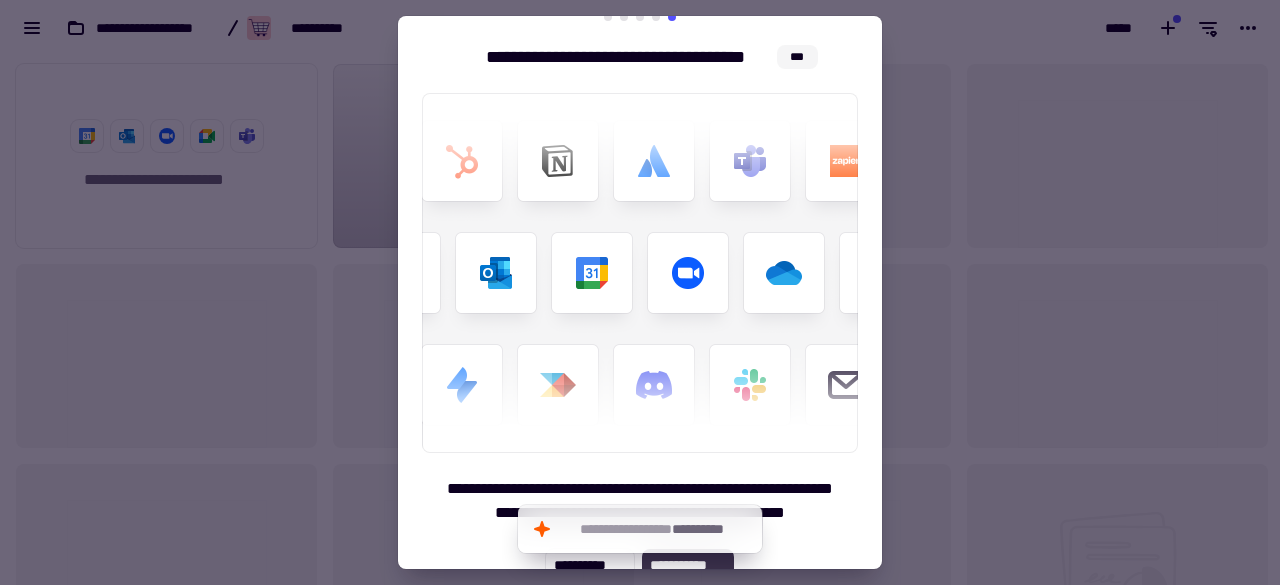 click on "**********" 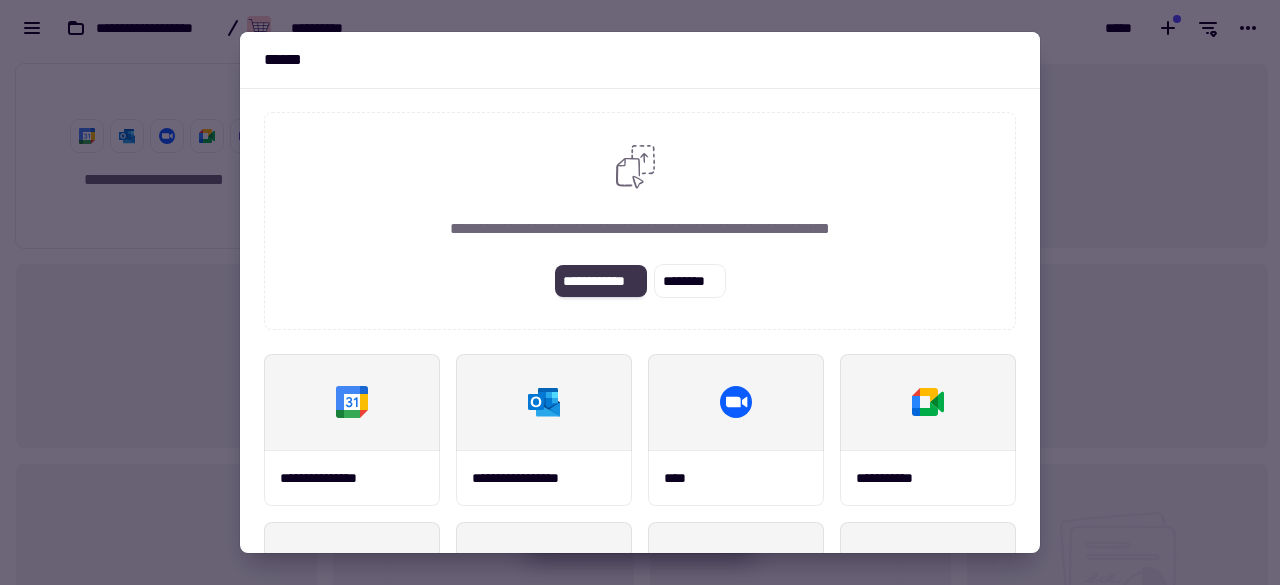 click on "**********" 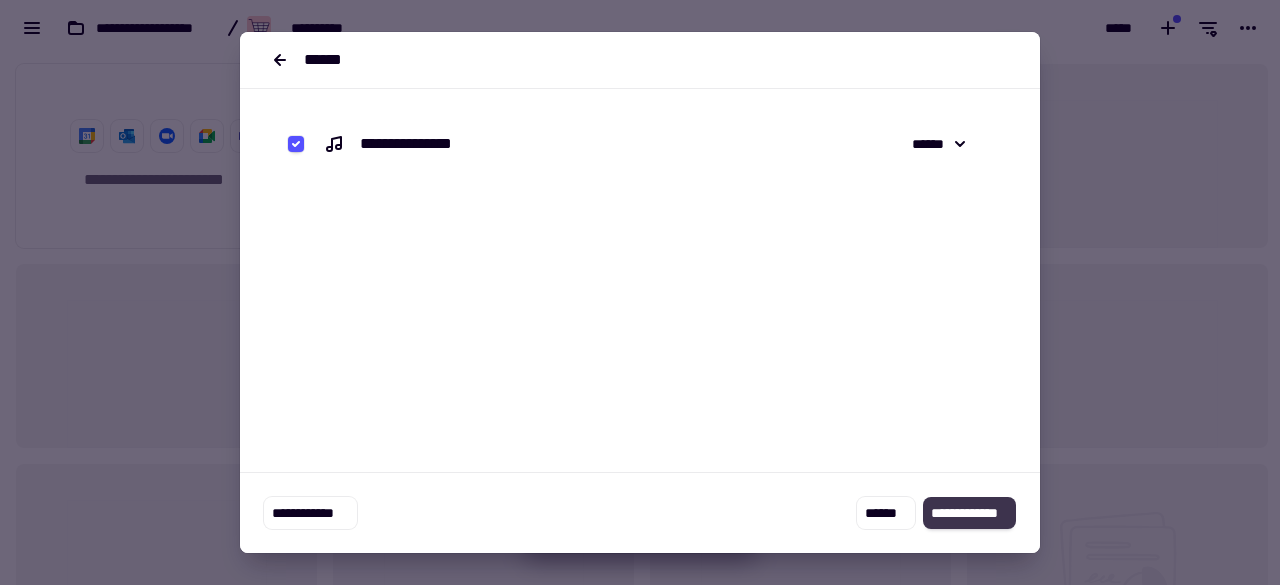 click on "**********" 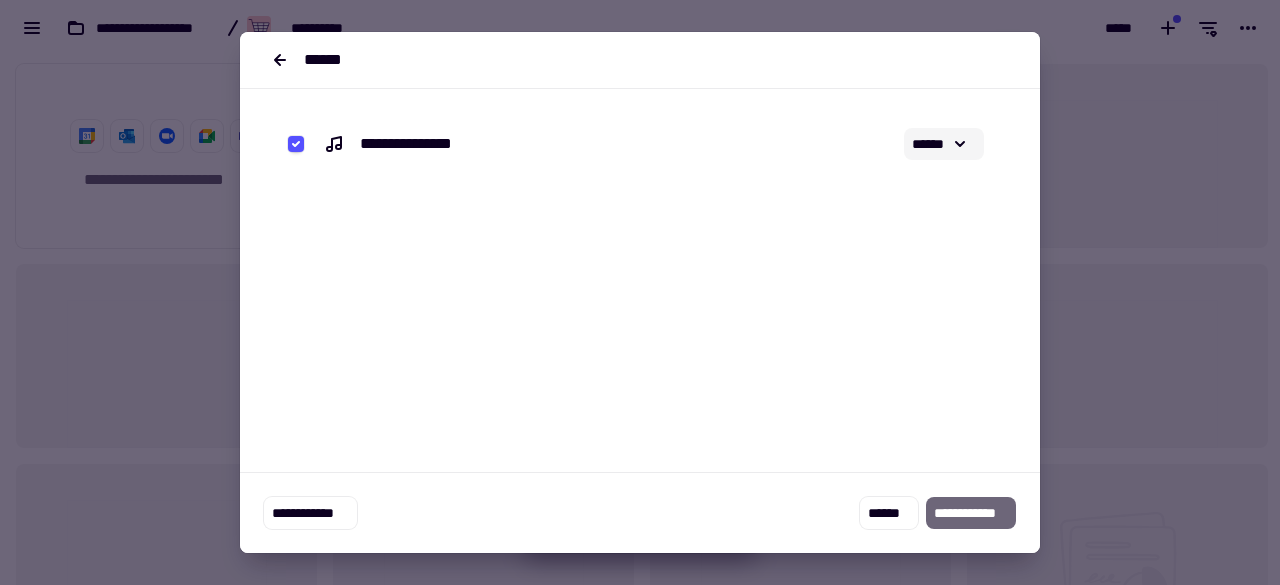 click 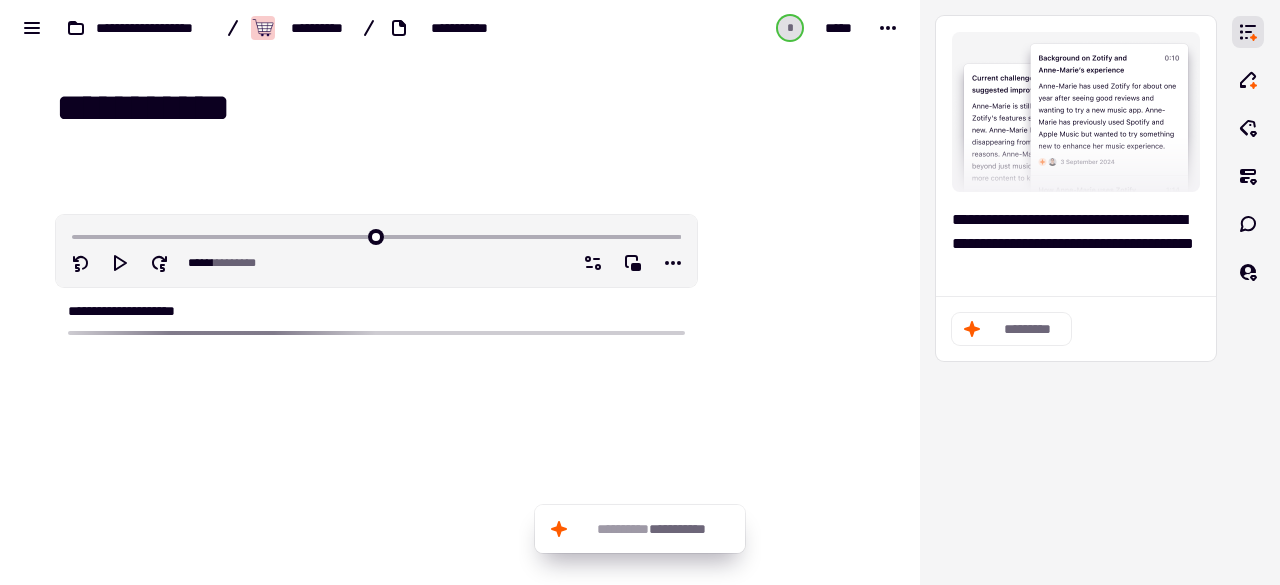 scroll, scrollTop: 0, scrollLeft: 0, axis: both 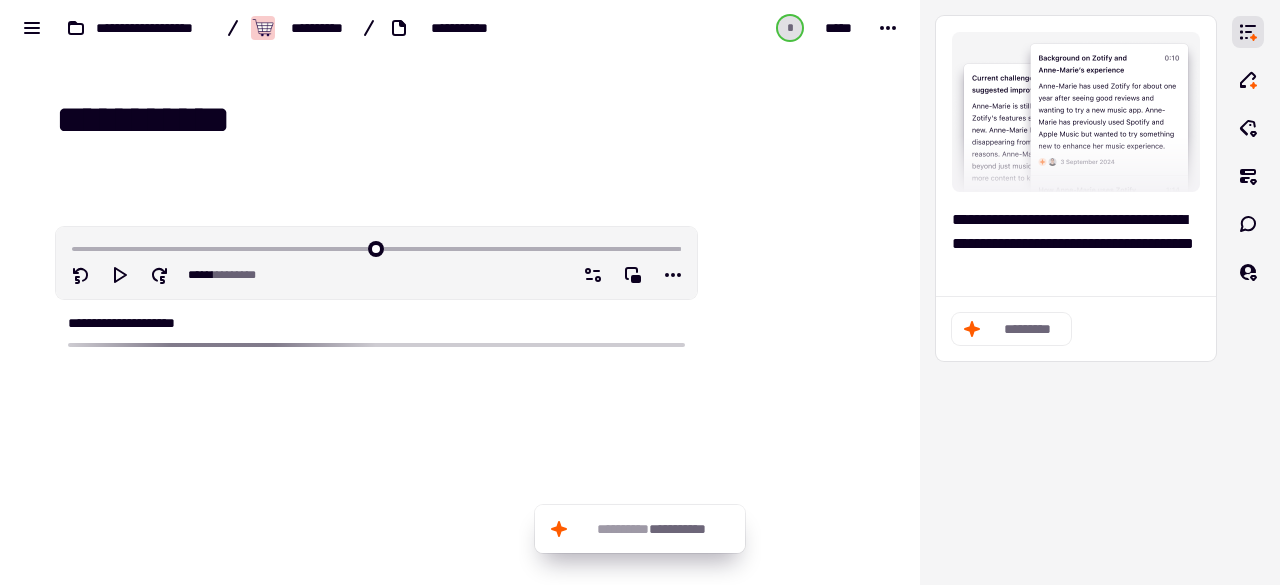click at bounding box center (794, 351) 